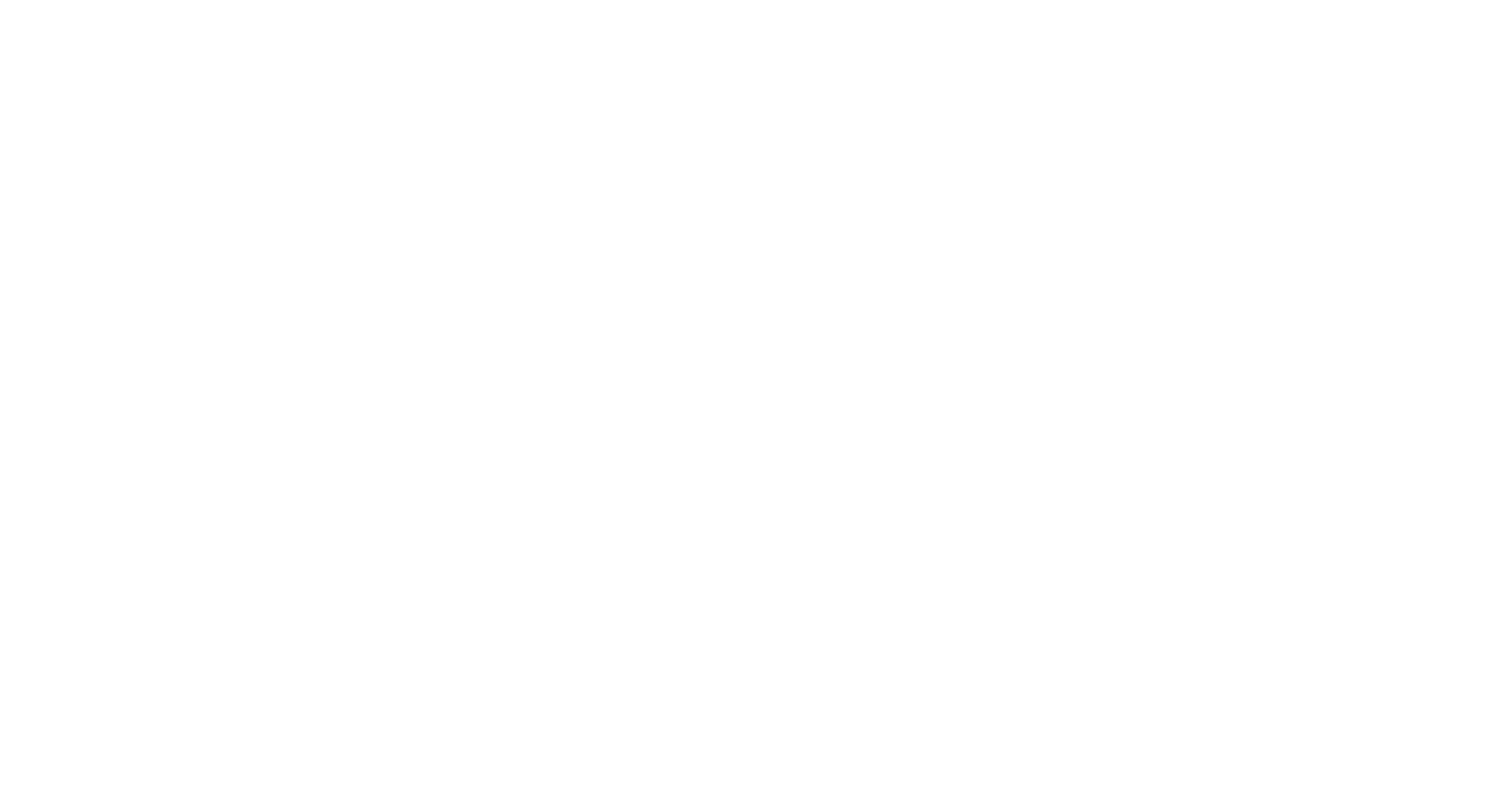 scroll, scrollTop: 0, scrollLeft: 0, axis: both 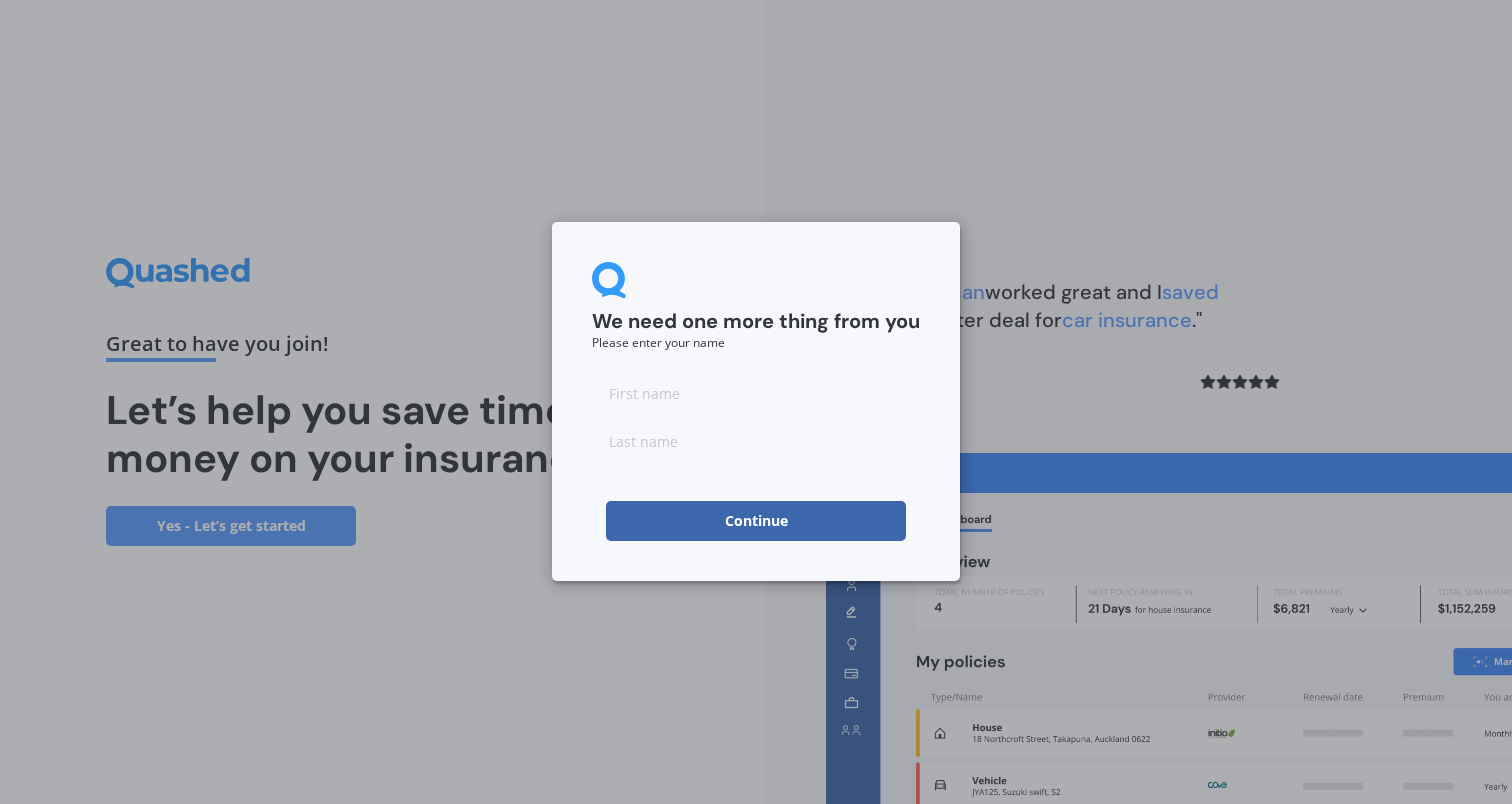 click at bounding box center (756, 393) 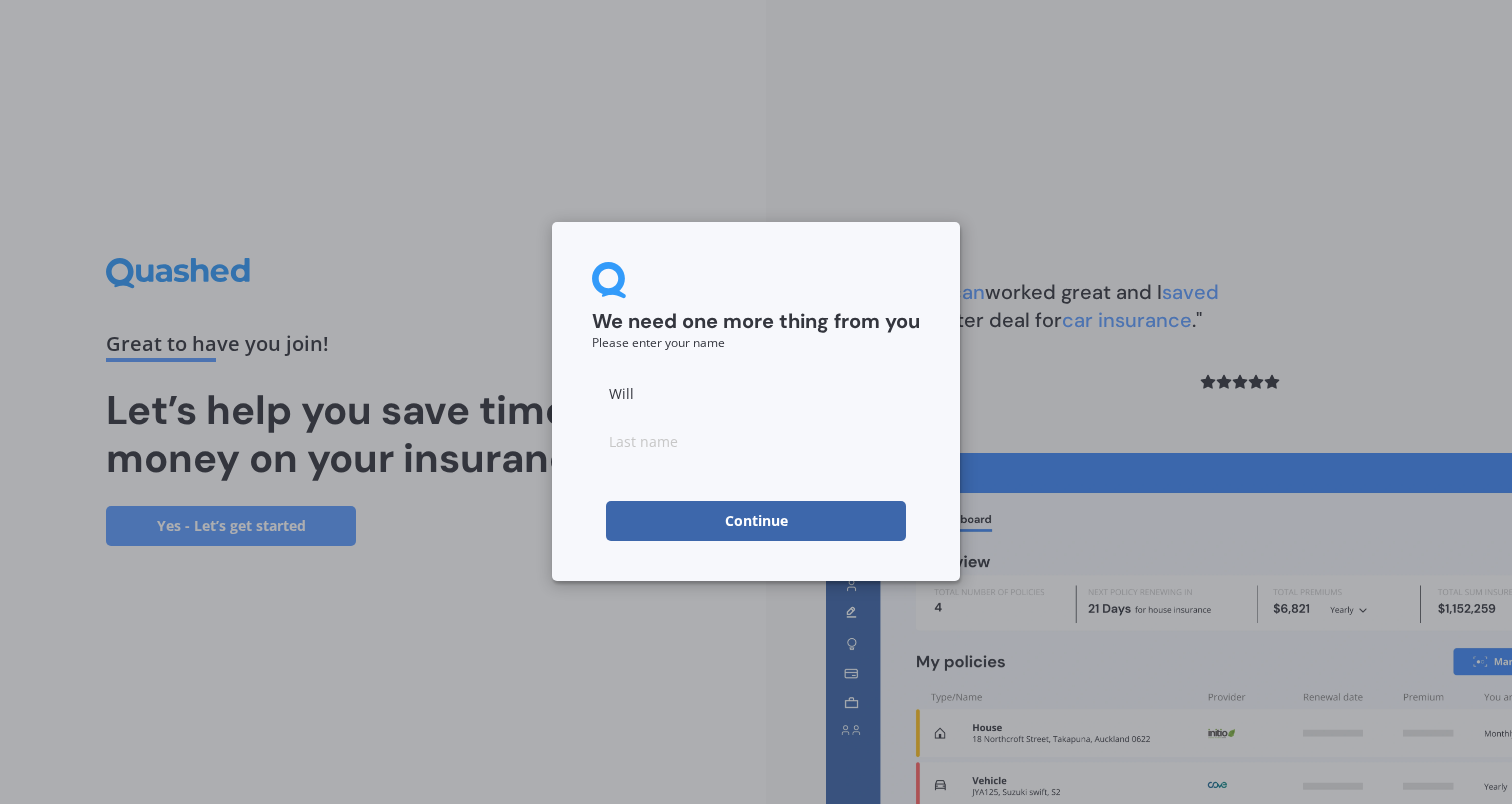 type on "Will" 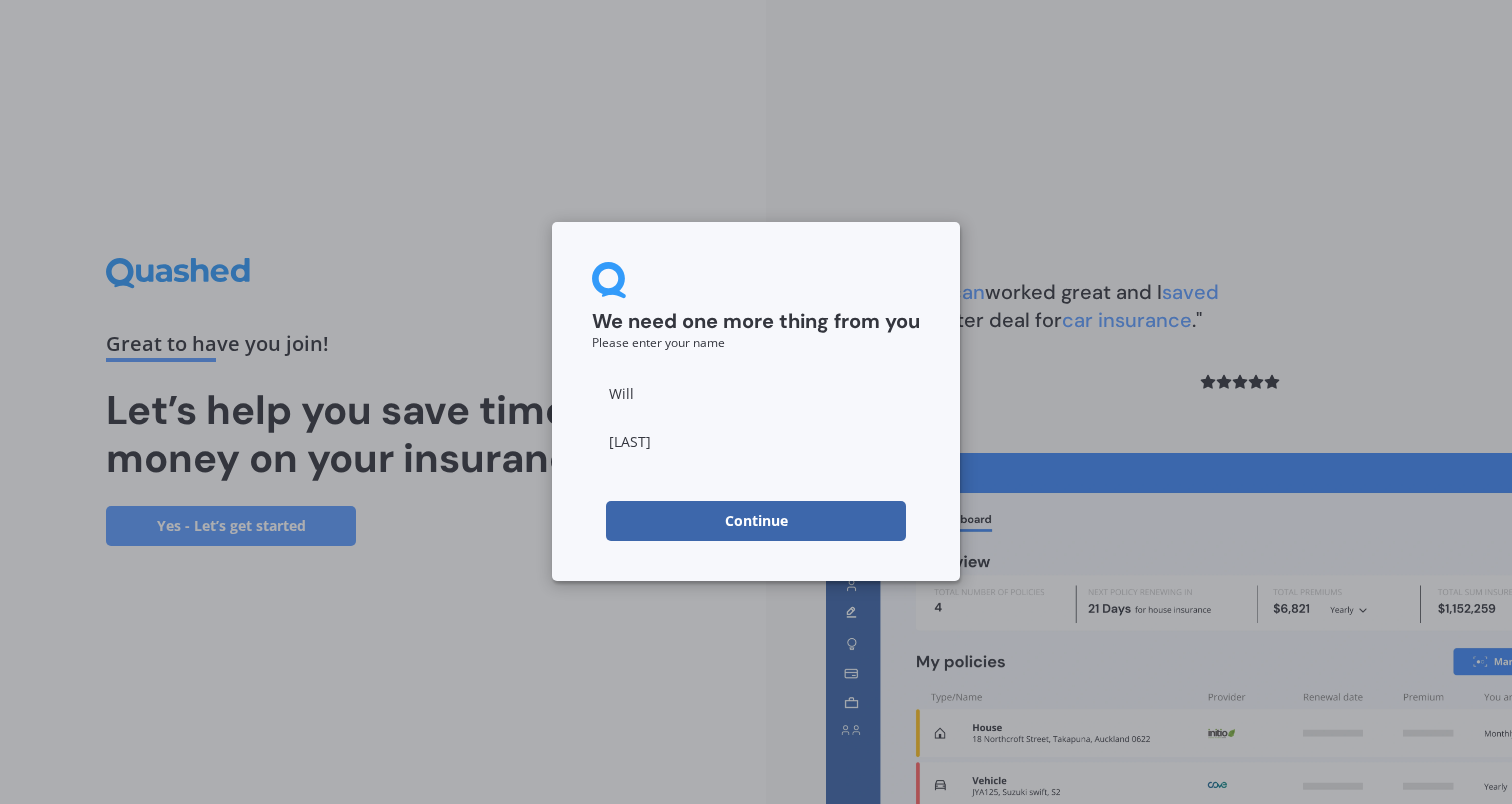 type on "[LAST]" 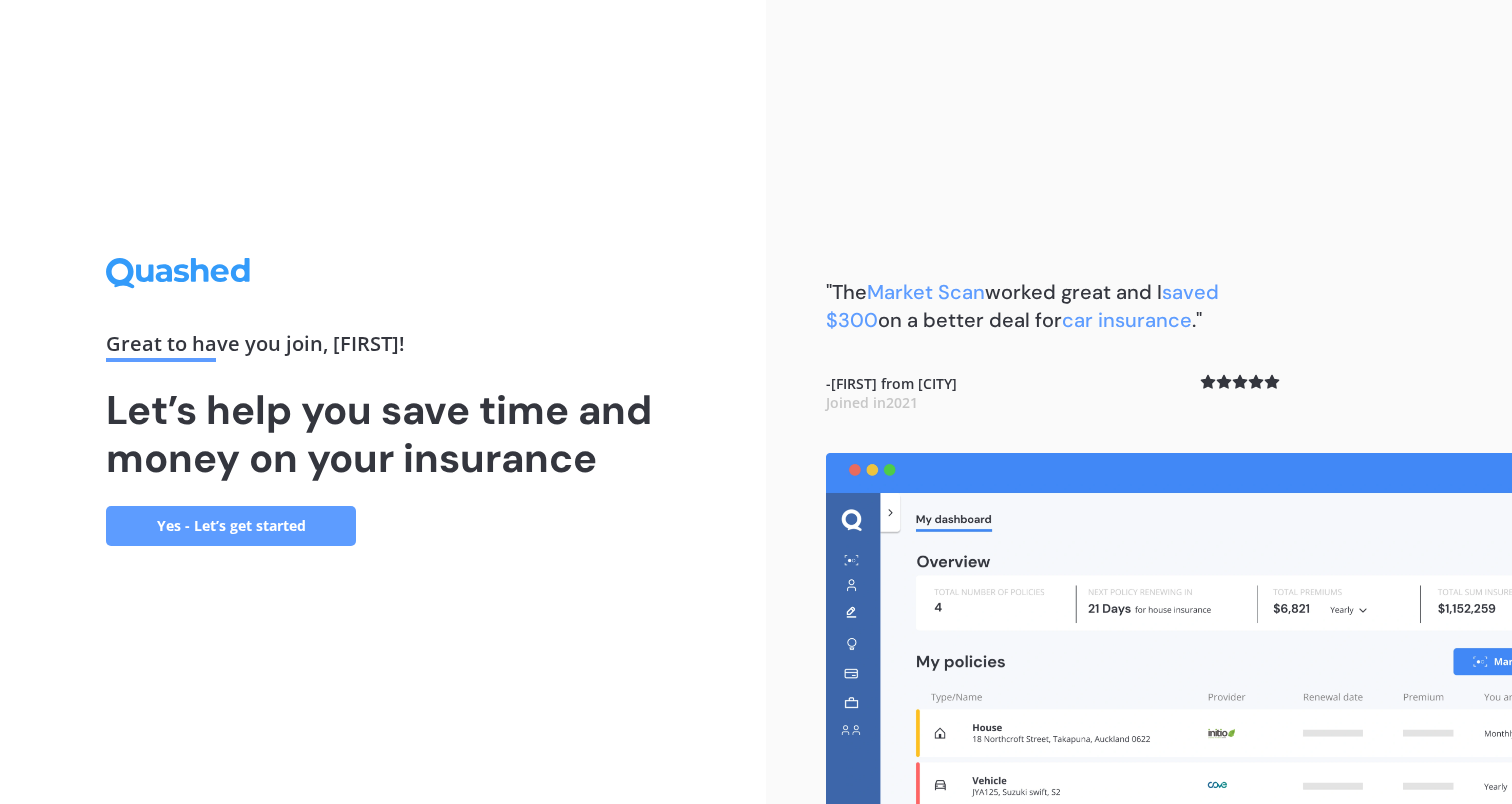 click on "Yes - Let’s get started" at bounding box center [231, 526] 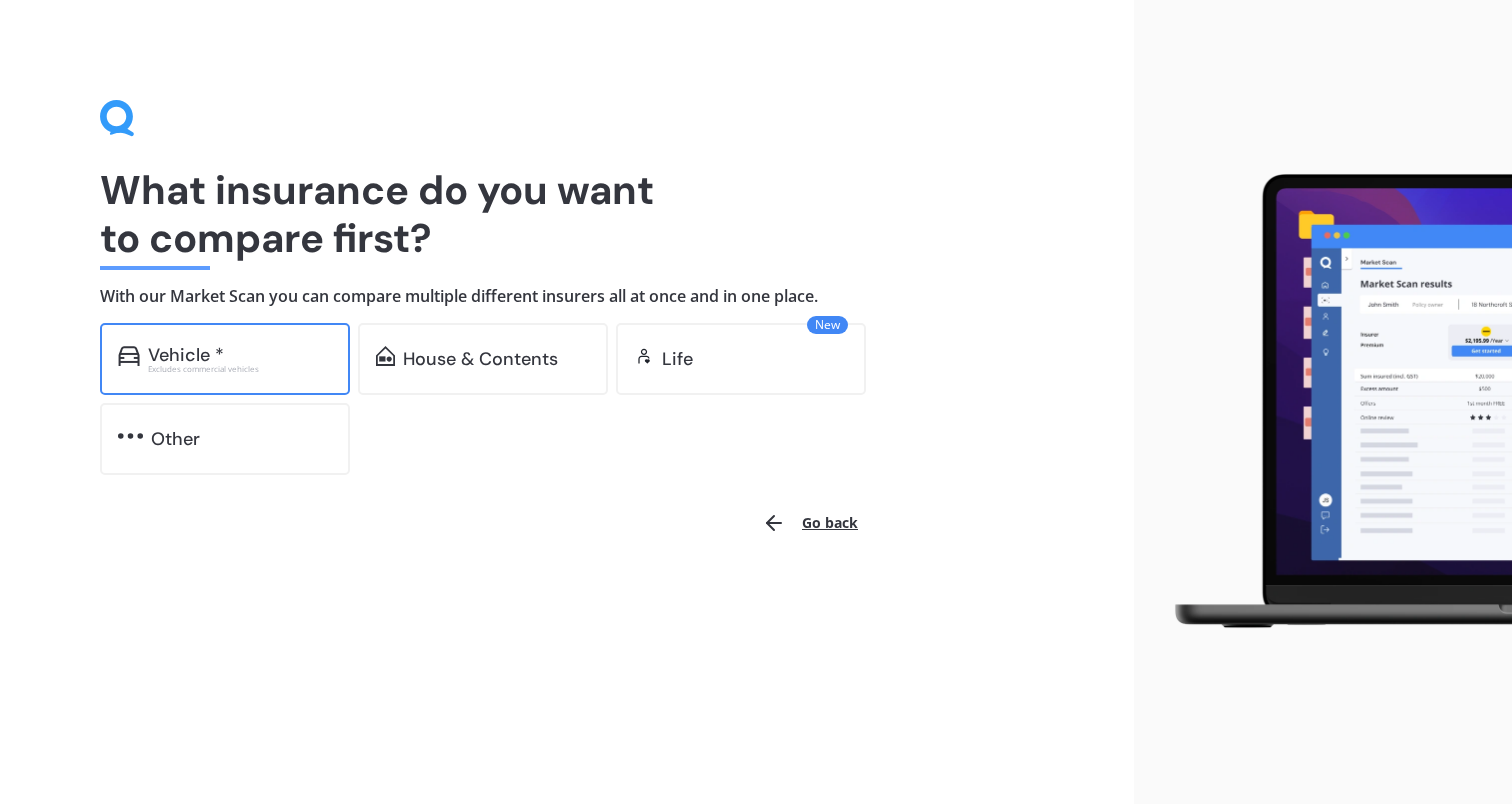 click on "Excludes commercial vehicles" at bounding box center (240, 369) 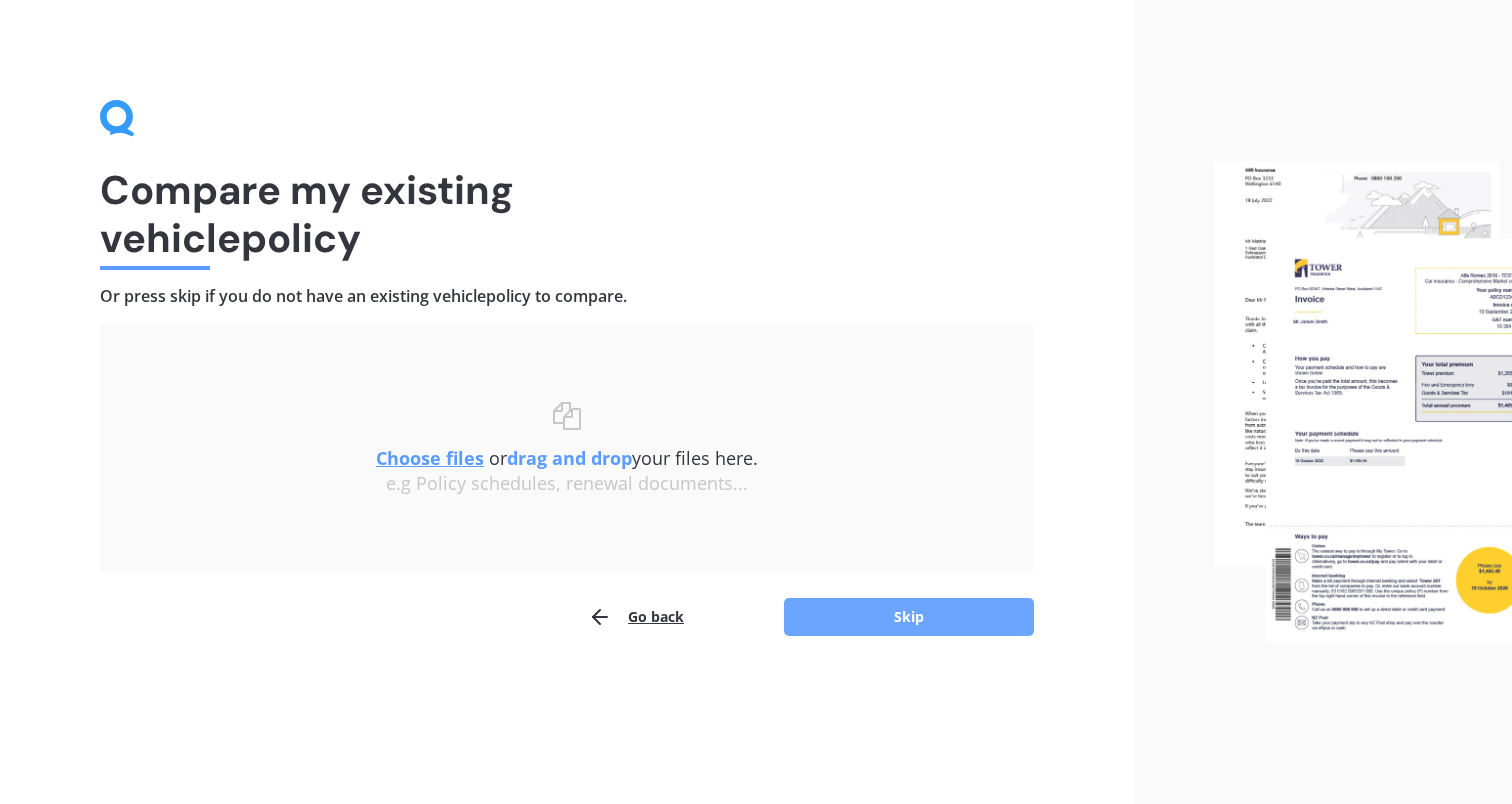 click on "Skip" at bounding box center [909, 617] 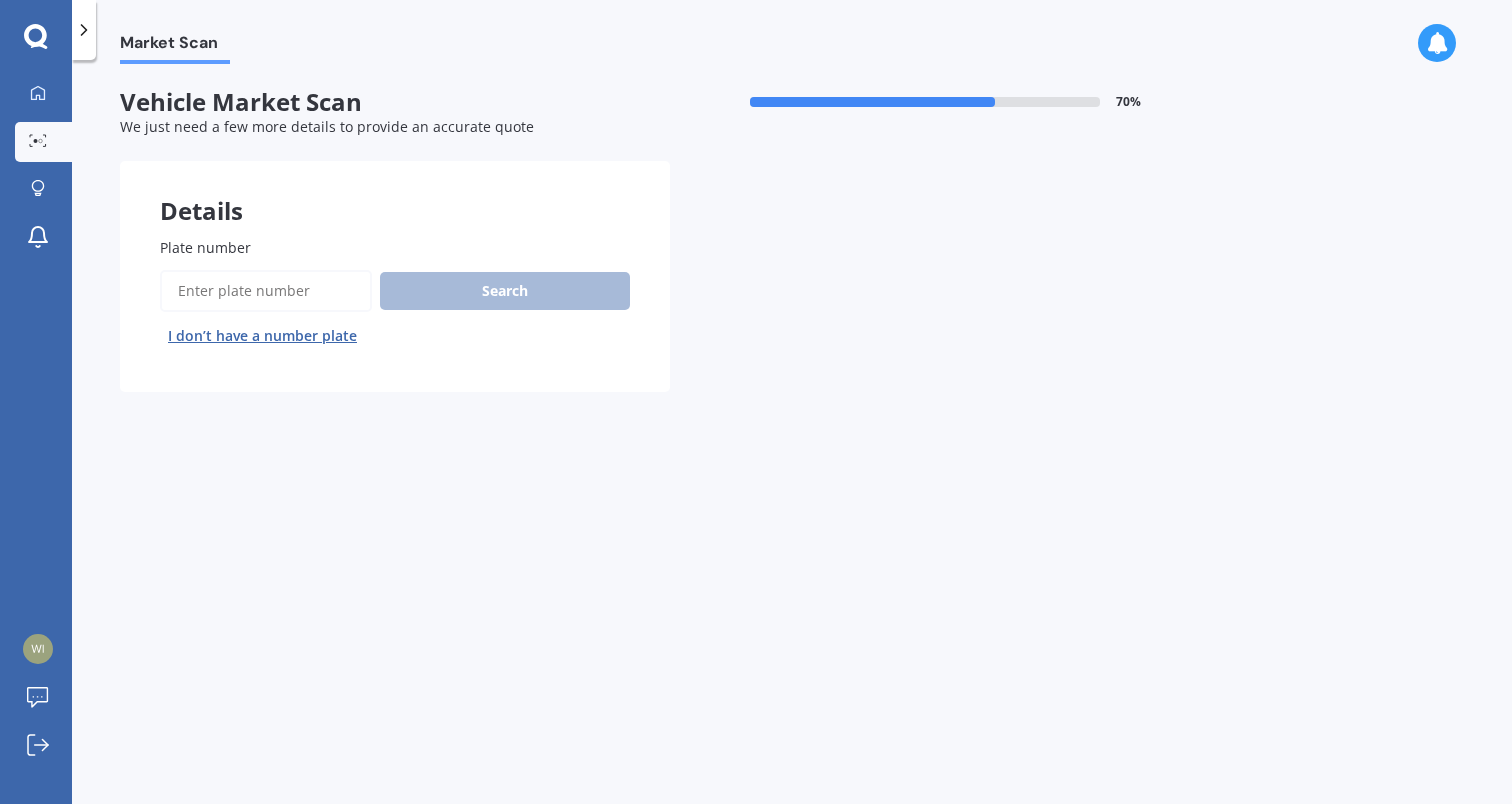 click on "I don’t have a number plate" at bounding box center (262, 336) 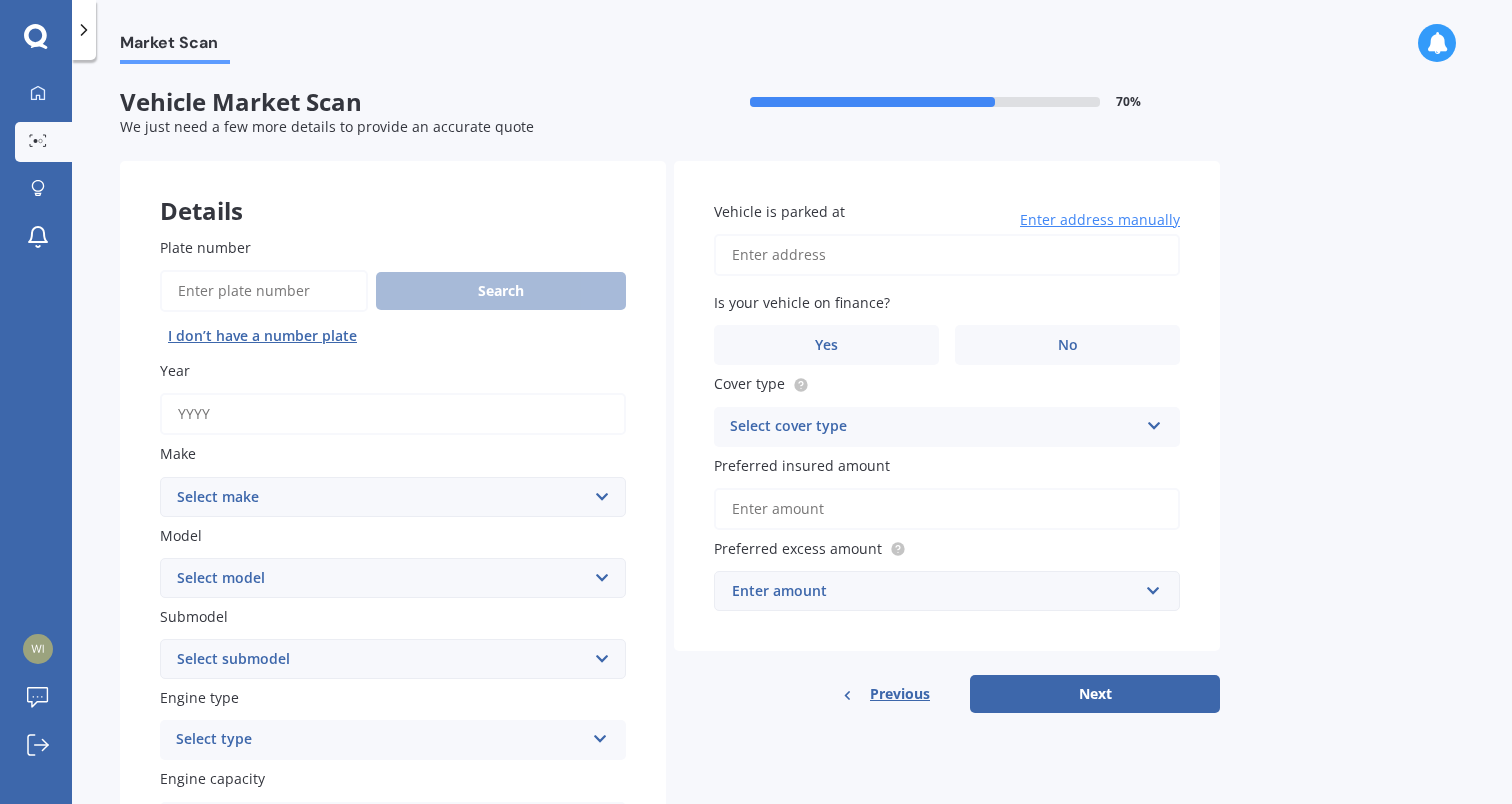click on "Year" at bounding box center (393, 414) 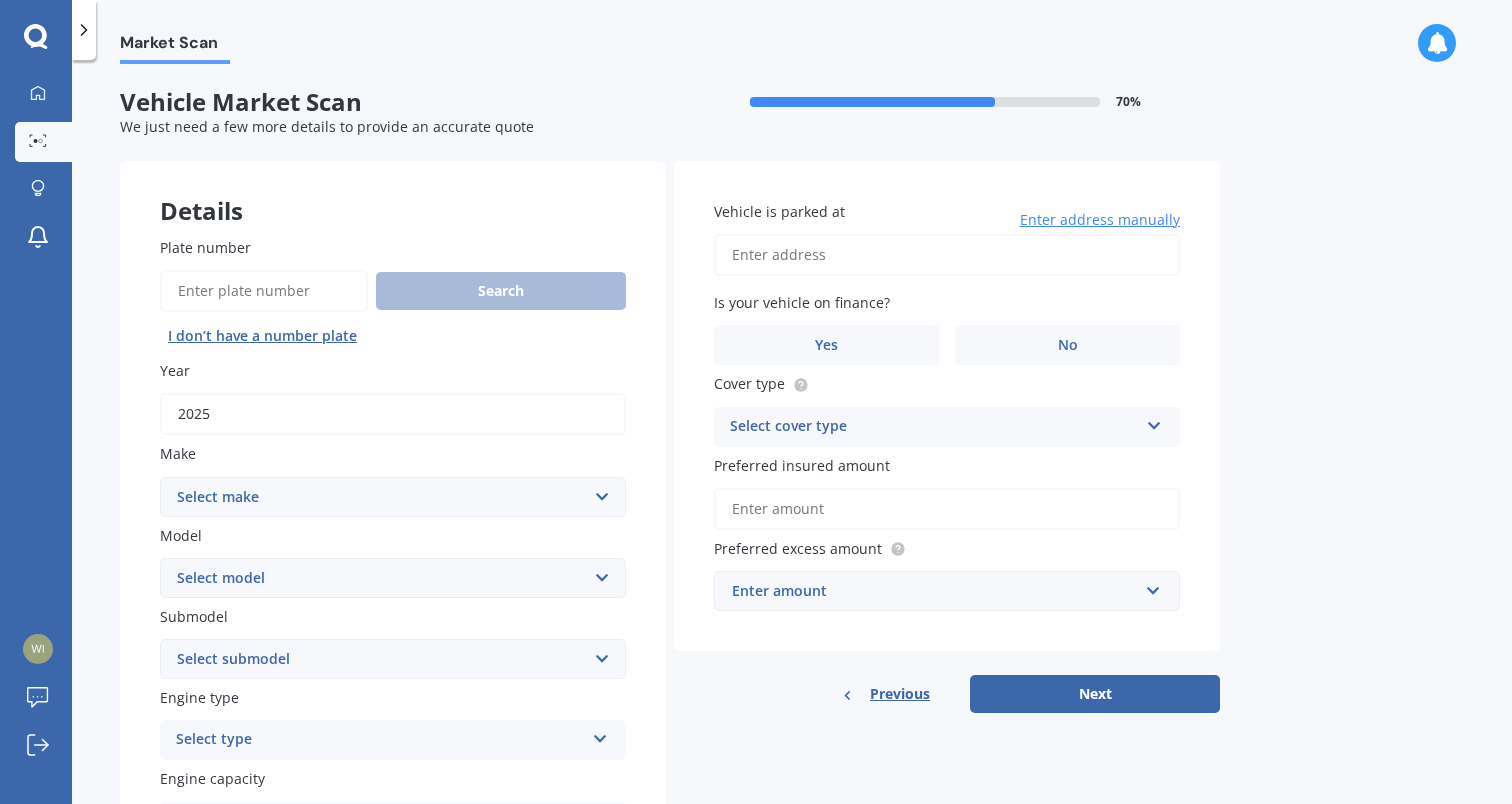 type on "2025" 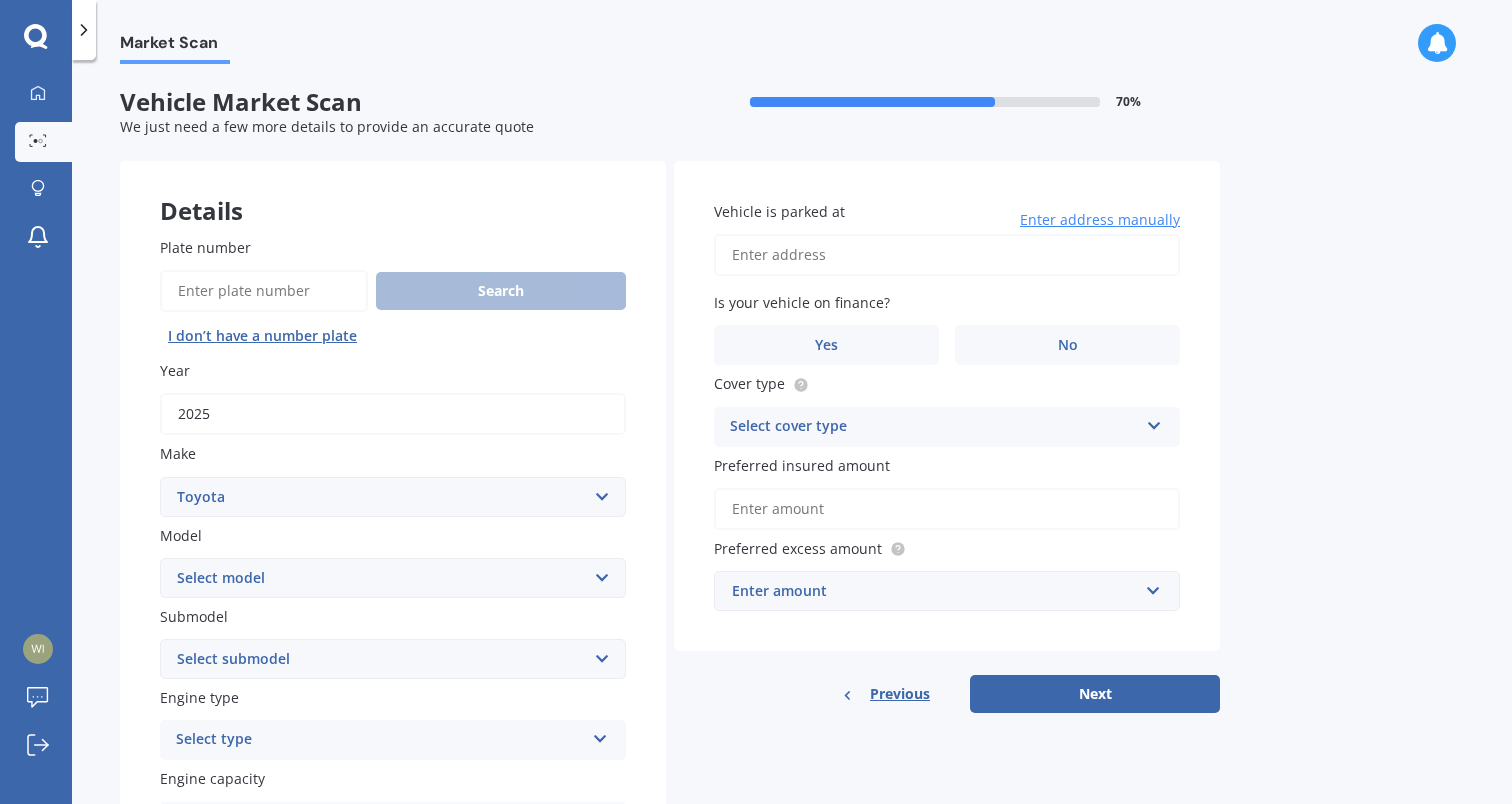 select on "LANDCRUISER PRADO" 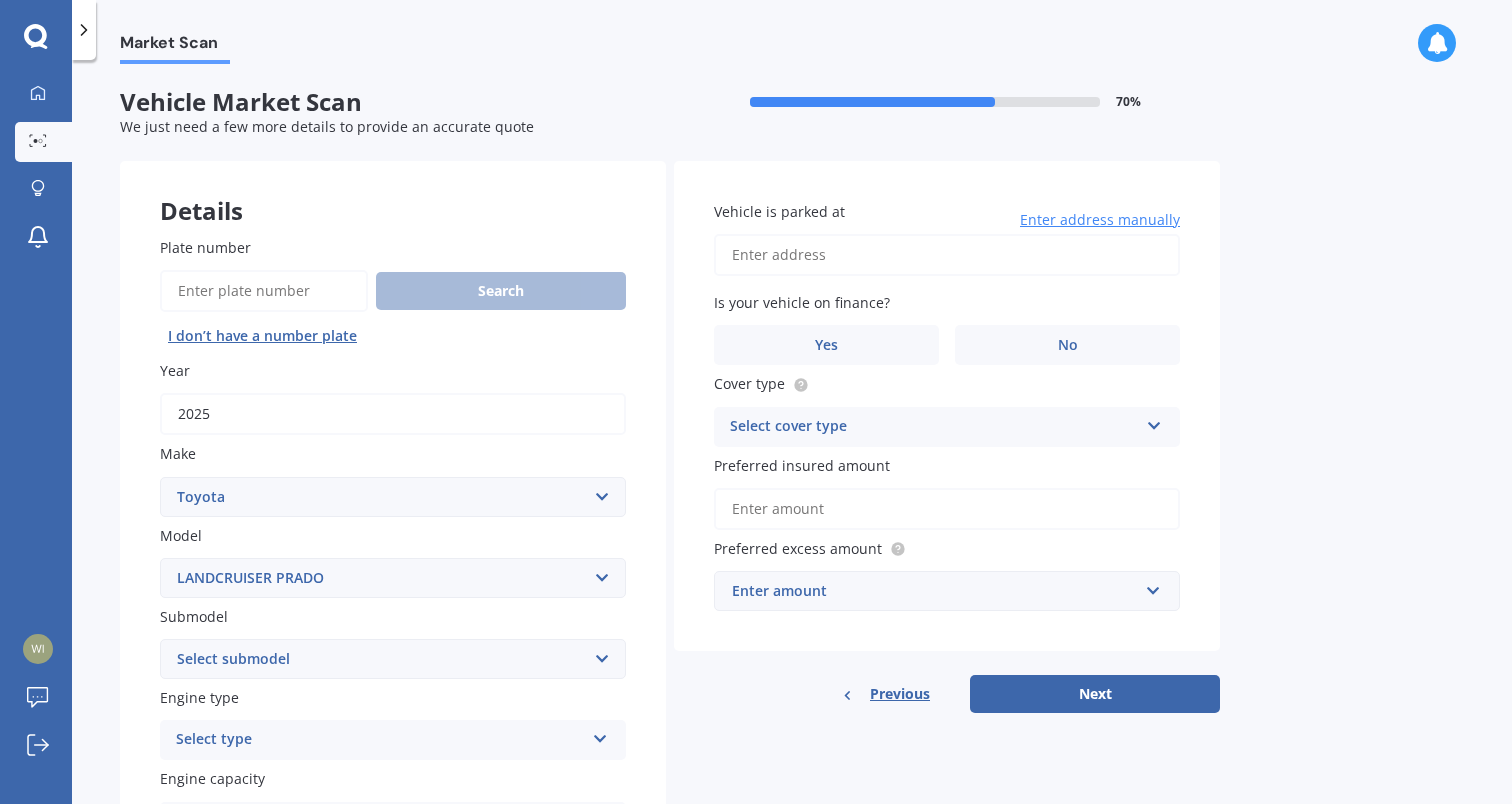 click on "Plate number" at bounding box center (264, 291) 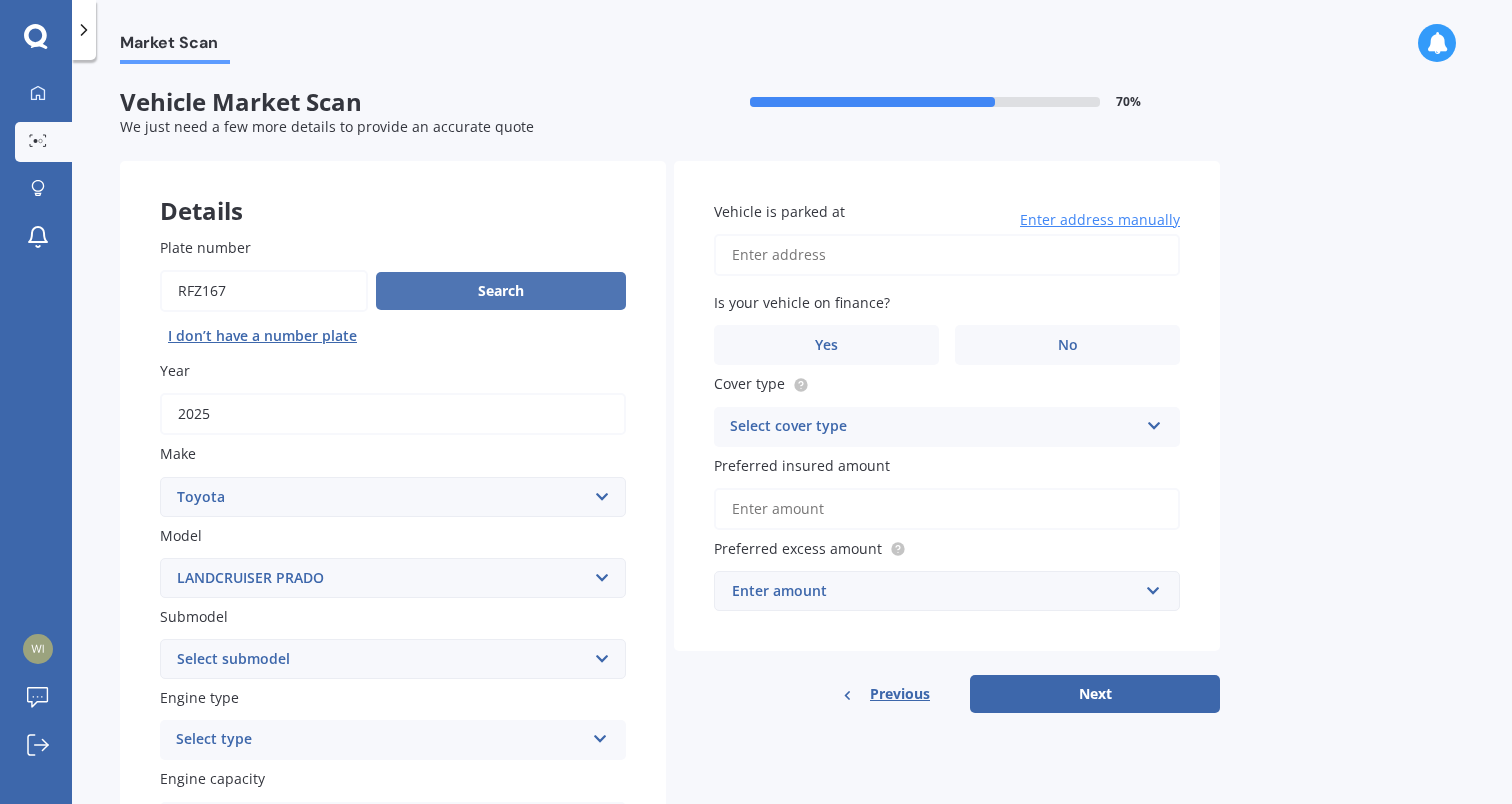 type on "rfz167" 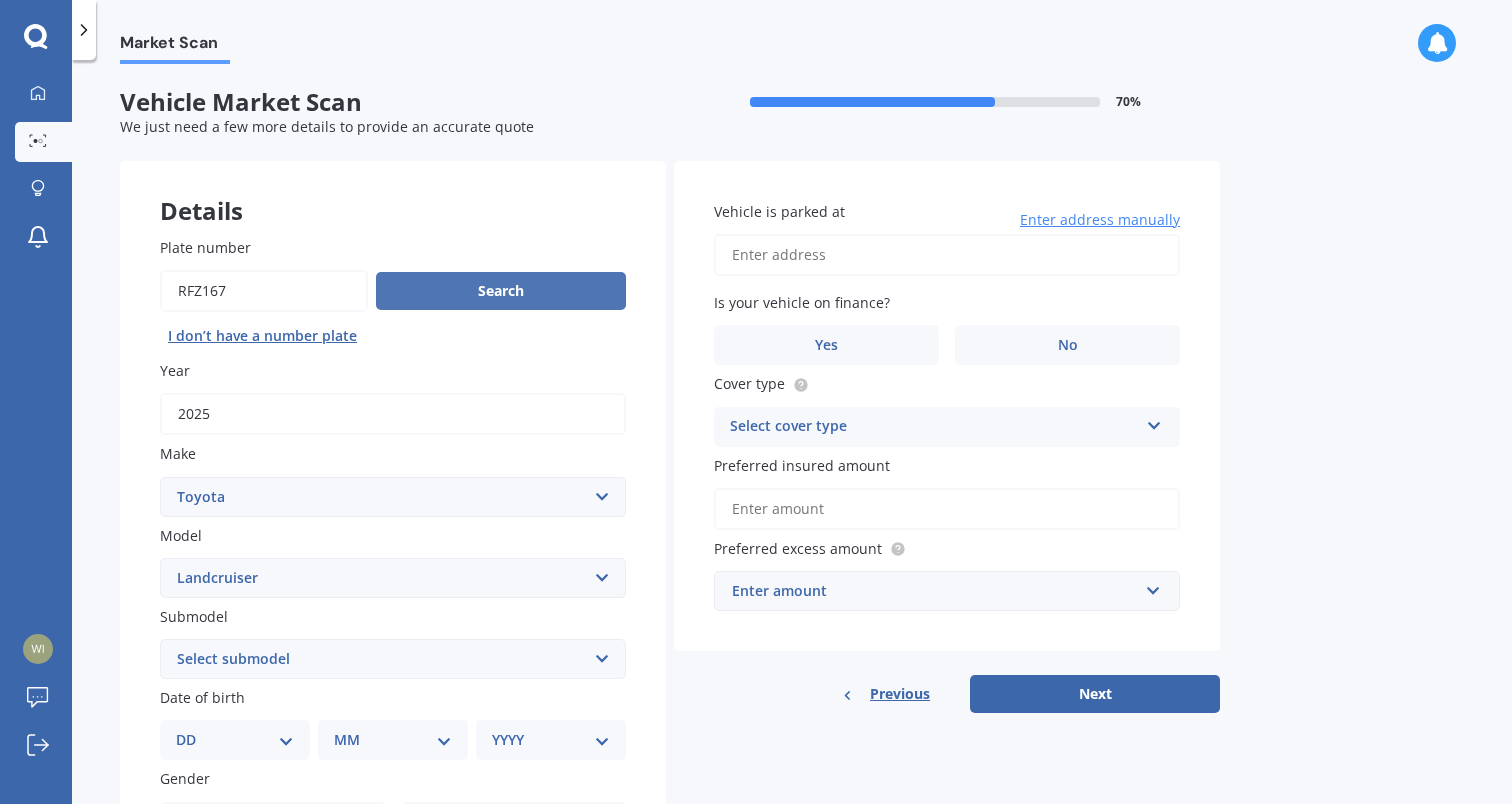 scroll, scrollTop: 0, scrollLeft: 0, axis: both 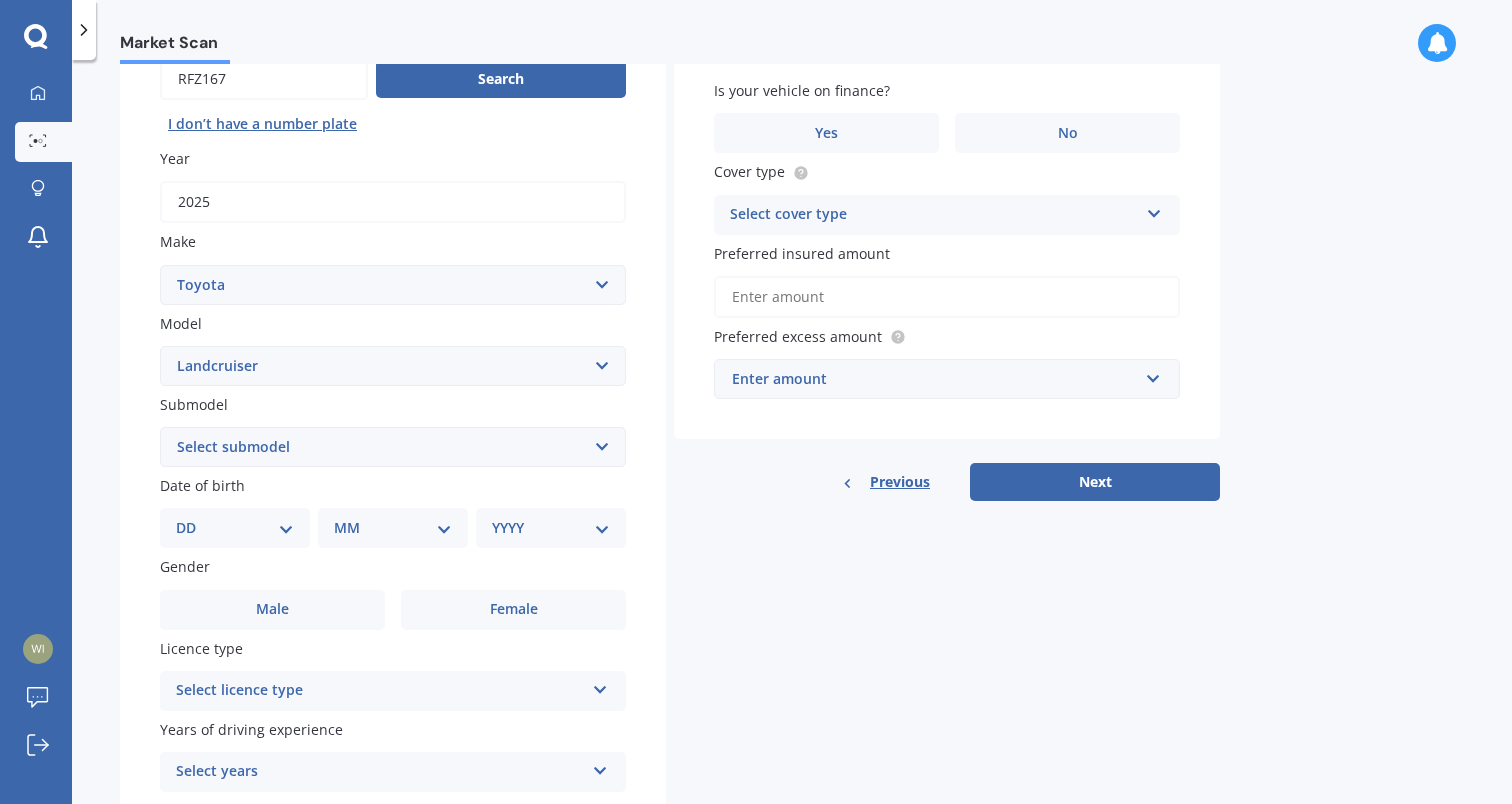 select on "LANDCRUISER PRADO" 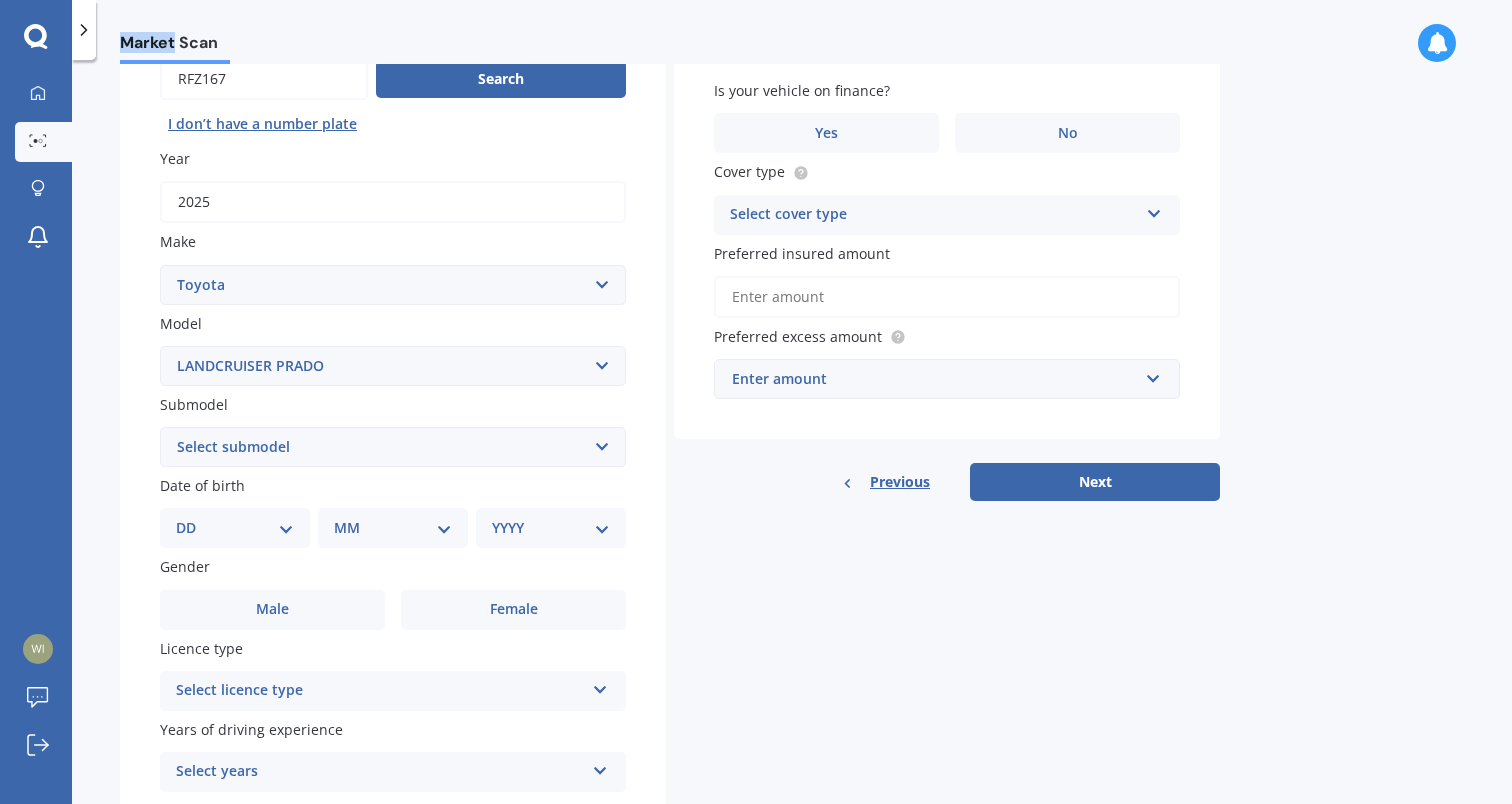 click on "My Dashboard Market Scan Explore insurance Notifications [FIRST] [LAST] Submit feedback Log out Market Scan Market Scan Vehicle Market Scan 70 % We just need a few more details to provide an accurate quote Details Plate number Search I don’t have a number plate Year 2025 Make Select make AC ALFA ROMEO ASTON MARTIN AUDI AUSTIN BEDFORD Bentley BMW BYD CADILLAC CAN-AM CHERY CHEVROLET CHRYSLER Citroen CRUISEAIR CUPRA DAEWOO DAIHATSU DAIMLER DAMON DIAHATSU DODGE EXOCET FACTORY FIVE FERRARI FIAT Fiord FLEETWOOD FORD FOTON FRASER GEELY GENESIS GEORGIE BOY GMC GREAT WALL GWM HAVAL HILLMAN HINO HOLDEN HOLIDAY RAMBLER HONDA HUMMER HYUNDAI INFINITI ISUZU IVECO JAC JAECOO JAGUAR JEEP KGM KIA LADA LAMBORGHINI LANCIA LANDROVER LDV LEAPMOTOR LEXUS LINCOLN LOTUS LUNAR M.G M.G. MAHINDRA MASERATI MAZDA MCLAREN MERCEDES AMG Mercedes Benz MERCEDES-AMG MERCURY MINI Mitsubishi MORGAN MORRIS NEWMAR Nissan OMODA OPEL OXFORD PEUGEOT Plymouth Polestar PONTIAC PORSCHE PROTON RAM Range Rover Rayne RENAULT ROLLS ROYCE ROVER SAAB SATURN" at bounding box center (756, 402) 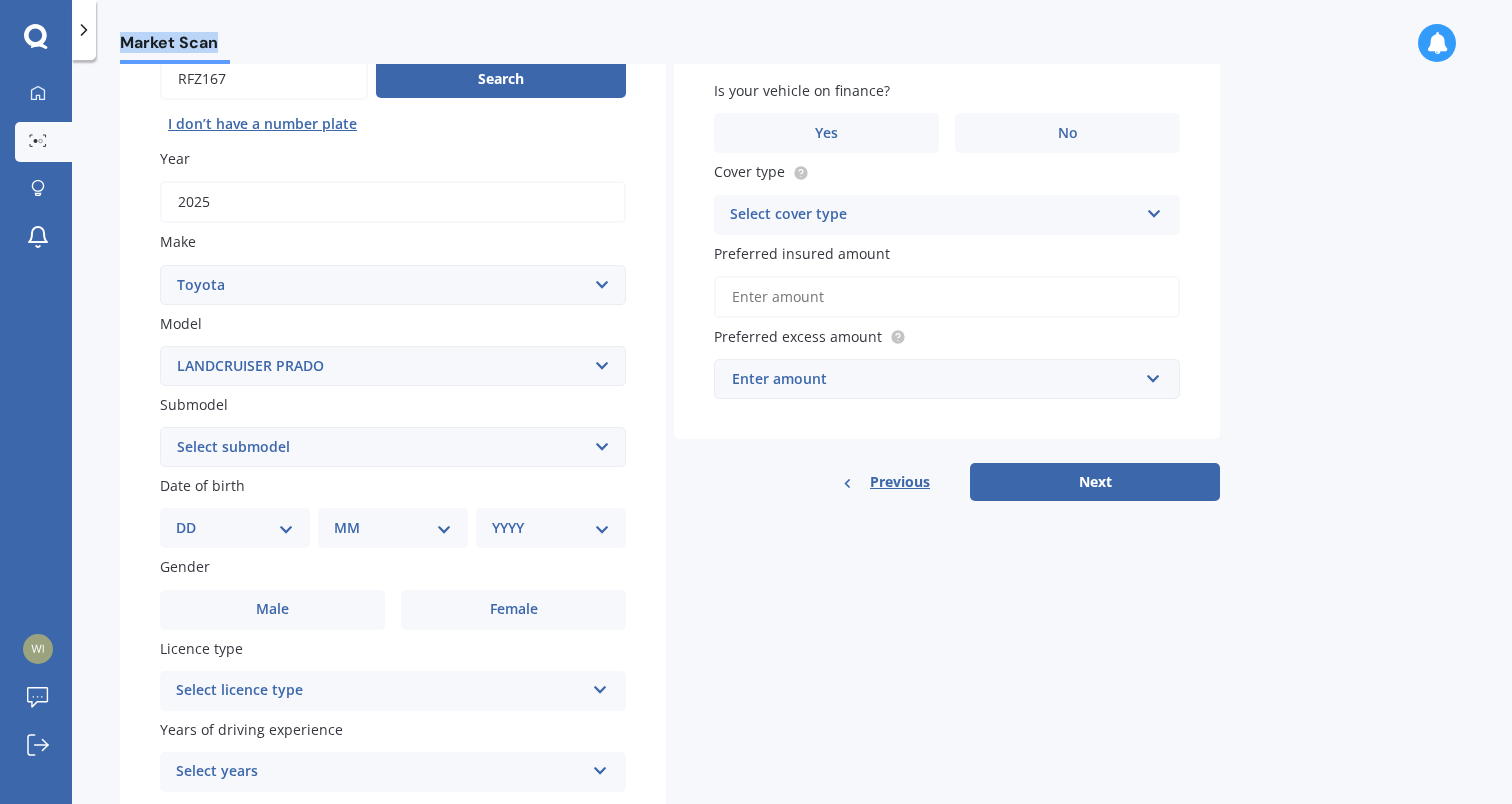 click on "My Dashboard Market Scan Explore insurance Notifications [FIRST] [LAST] Submit feedback Log out Market Scan Market Scan Vehicle Market Scan 70 % We just need a few more details to provide an accurate quote Details Plate number Search I don’t have a number plate Year 2025 Make Select make AC ALFA ROMEO ASTON MARTIN AUDI AUSTIN BEDFORD Bentley BMW BYD CADILLAC CAN-AM CHERY CHEVROLET CHRYSLER Citroen CRUISEAIR CUPRA DAEWOO DAIHATSU DAIMLER DAMON DIAHATSU DODGE EXOCET FACTORY FIVE FERRARI FIAT Fiord FLEETWOOD FORD FOTON FRASER GEELY GENESIS GEORGIE BOY GMC GREAT WALL GWM HAVAL HILLMAN HINO HOLDEN HOLIDAY RAMBLER HONDA HUMMER HYUNDAI INFINITI ISUZU IVECO JAC JAECOO JAGUAR JEEP KGM KIA LADA LAMBORGHINI LANCIA LANDROVER LDV LEAPMOTOR LEXUS LINCOLN LOTUS LUNAR M.G M.G. MAHINDRA MASERATI MAZDA MCLAREN MERCEDES AMG Mercedes Benz MERCEDES-AMG MERCURY MINI Mitsubishi MORGAN MORRIS NEWMAR Nissan OMODA OPEL OXFORD PEUGEOT Plymouth Polestar PONTIAC PORSCHE PROTON RAM Range Rover Rayne RENAULT ROLLS ROYCE ROVER SAAB SATURN" at bounding box center (756, 402) 